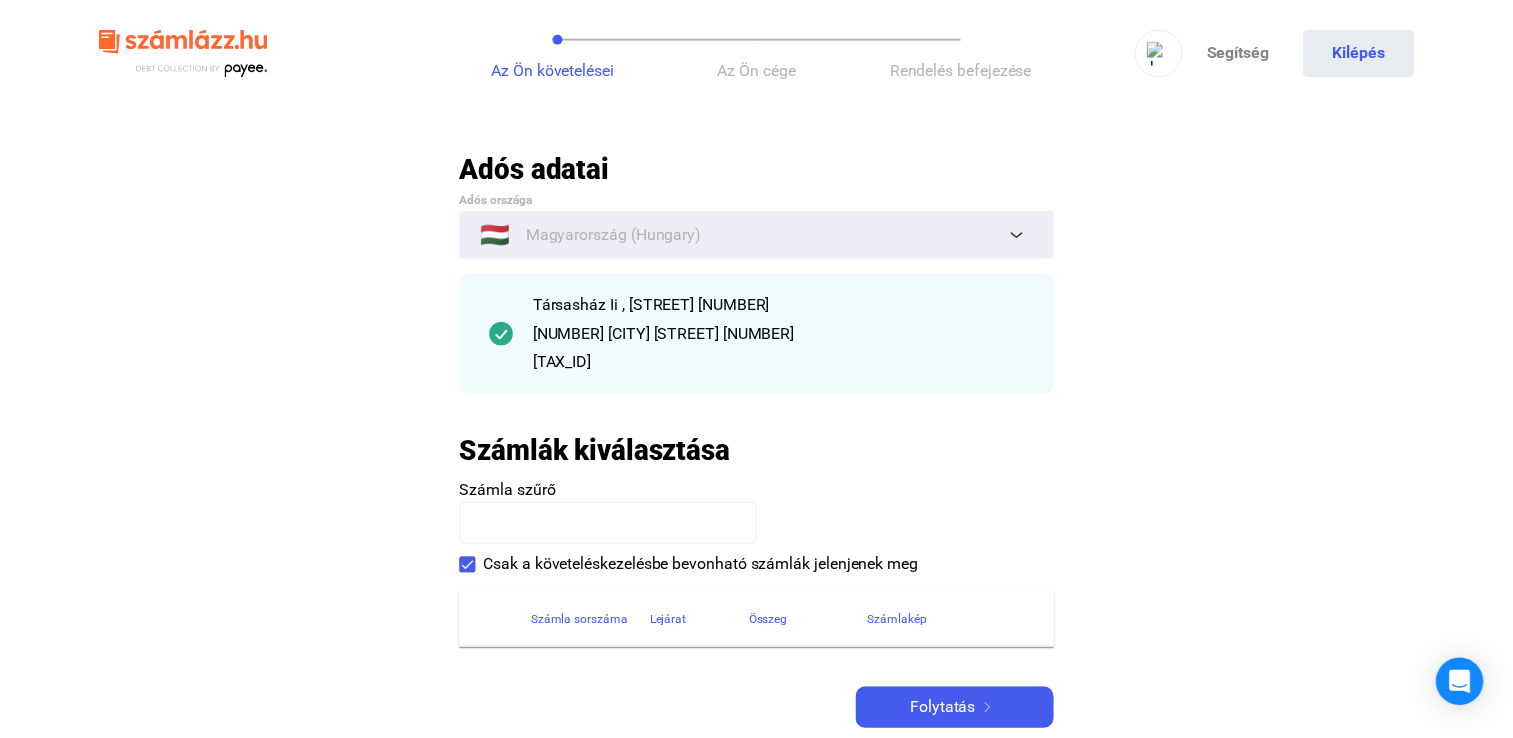 scroll, scrollTop: 0, scrollLeft: 0, axis: both 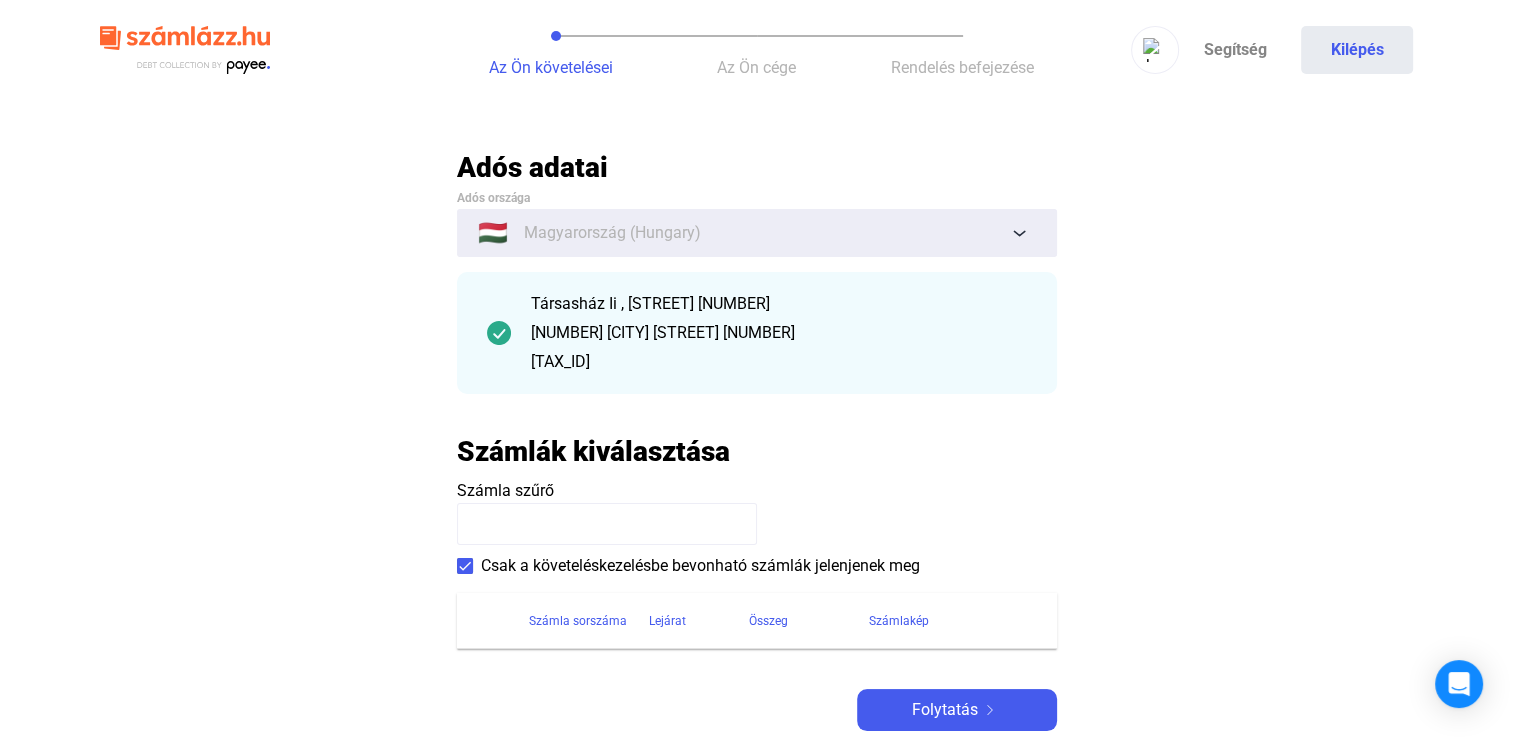 click at bounding box center [607, 524] 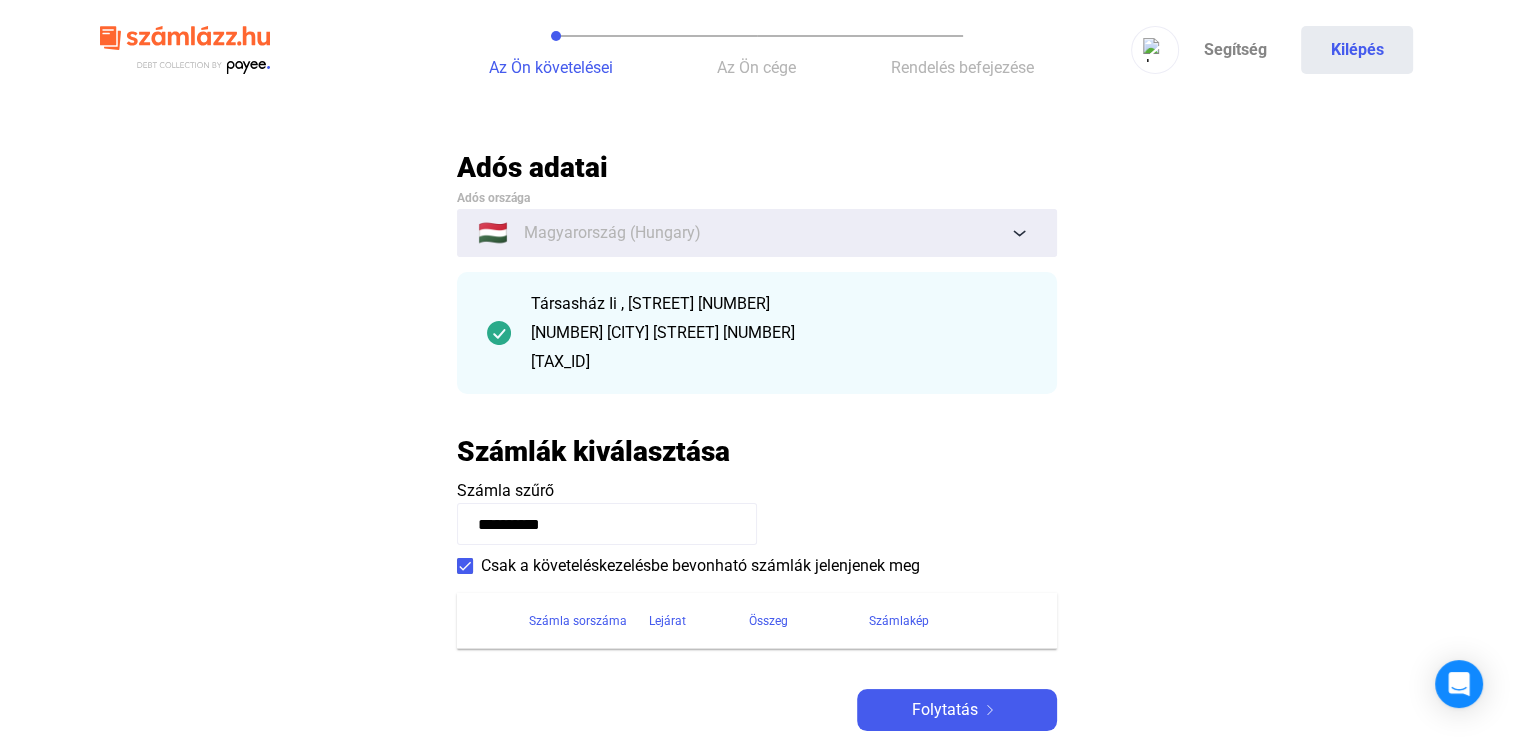 type on "**********" 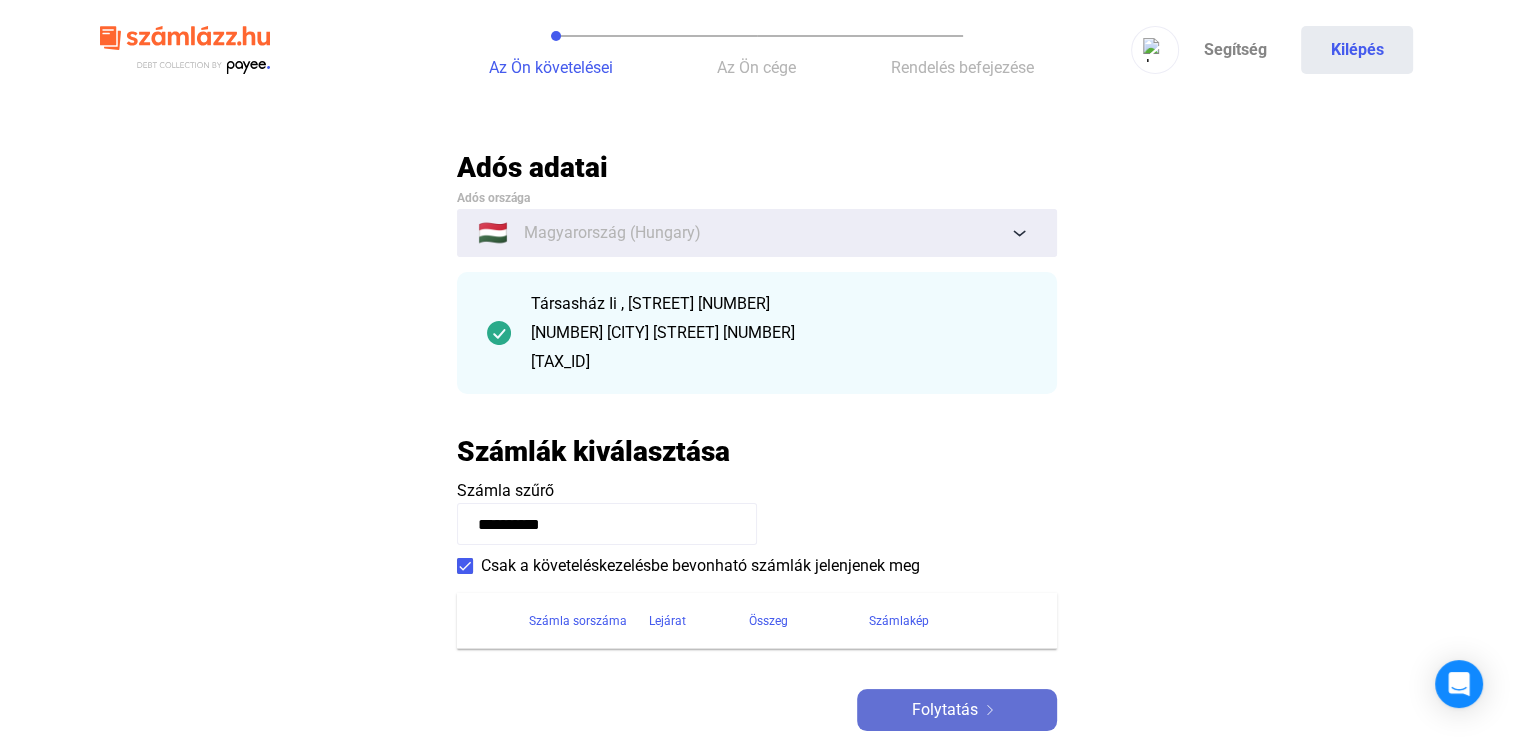 click on "Folytatás" at bounding box center (945, 710) 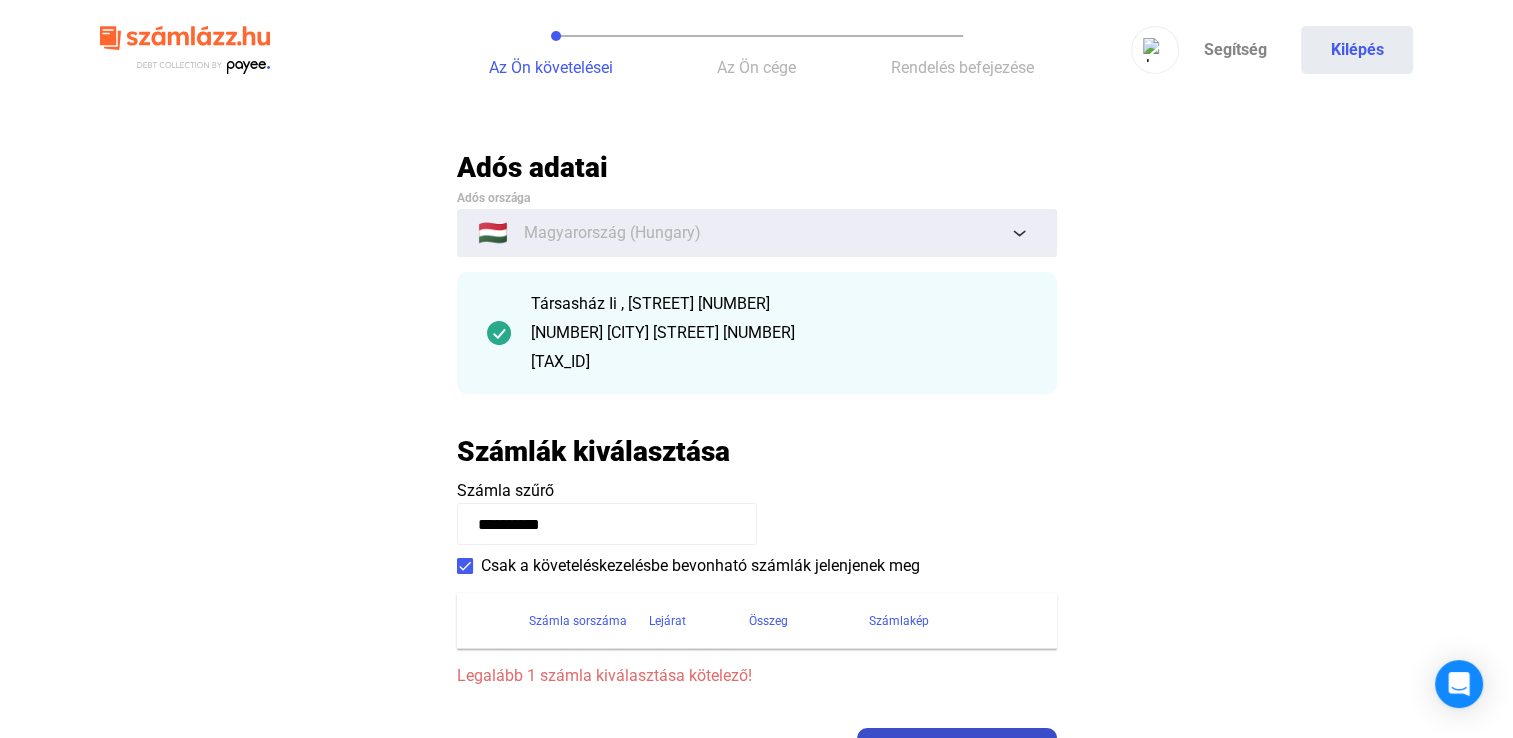 click on "**********" at bounding box center [757, 460] 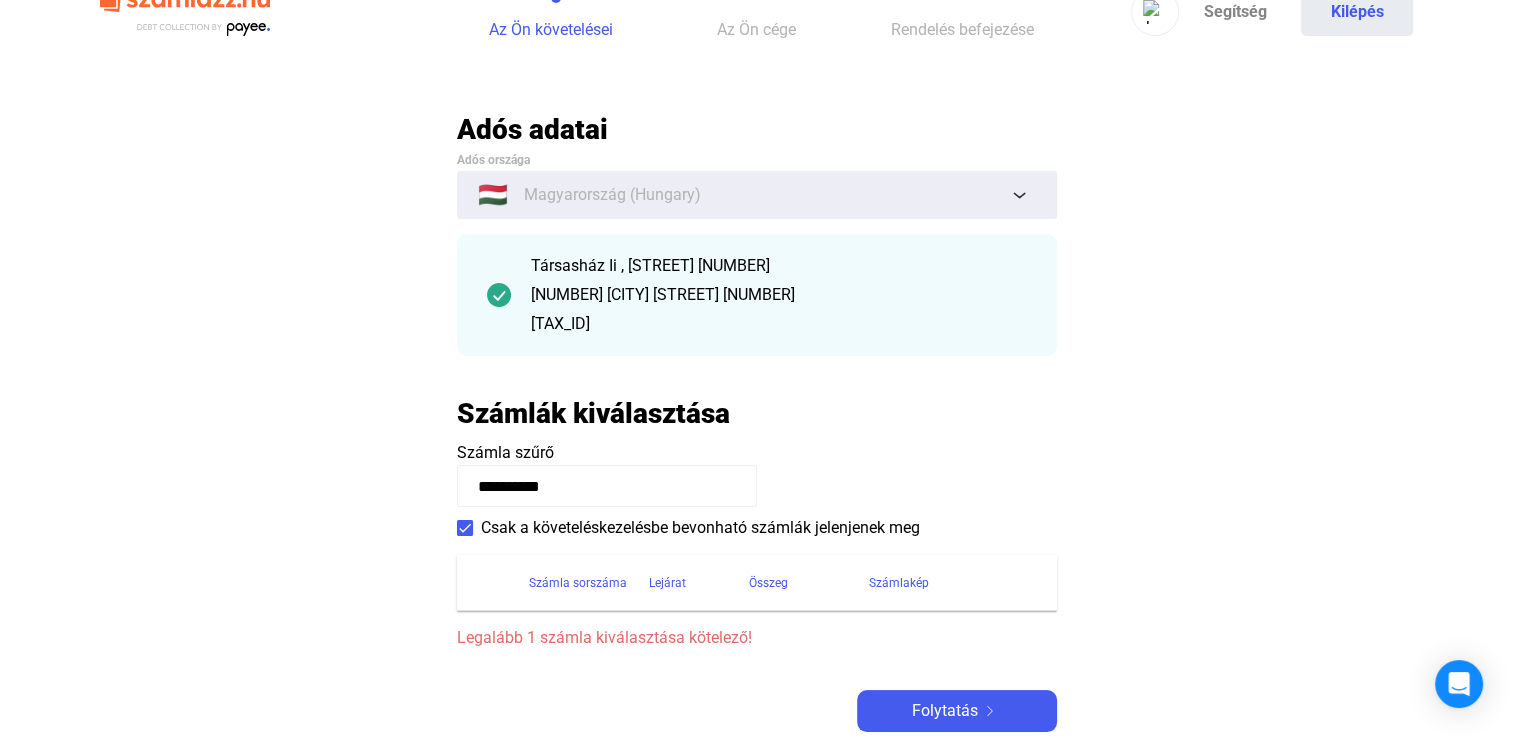 scroll, scrollTop: 71, scrollLeft: 0, axis: vertical 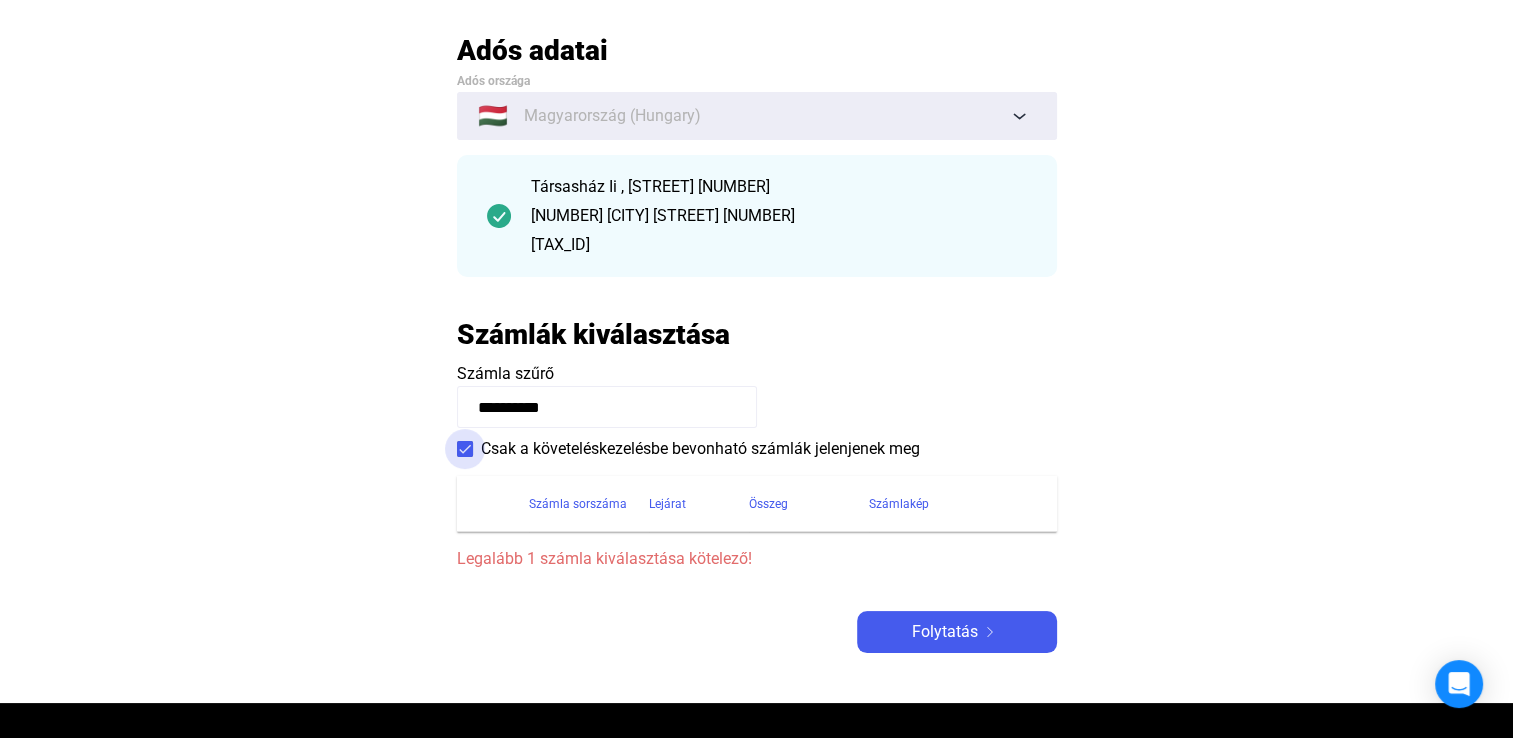 click at bounding box center [465, 449] 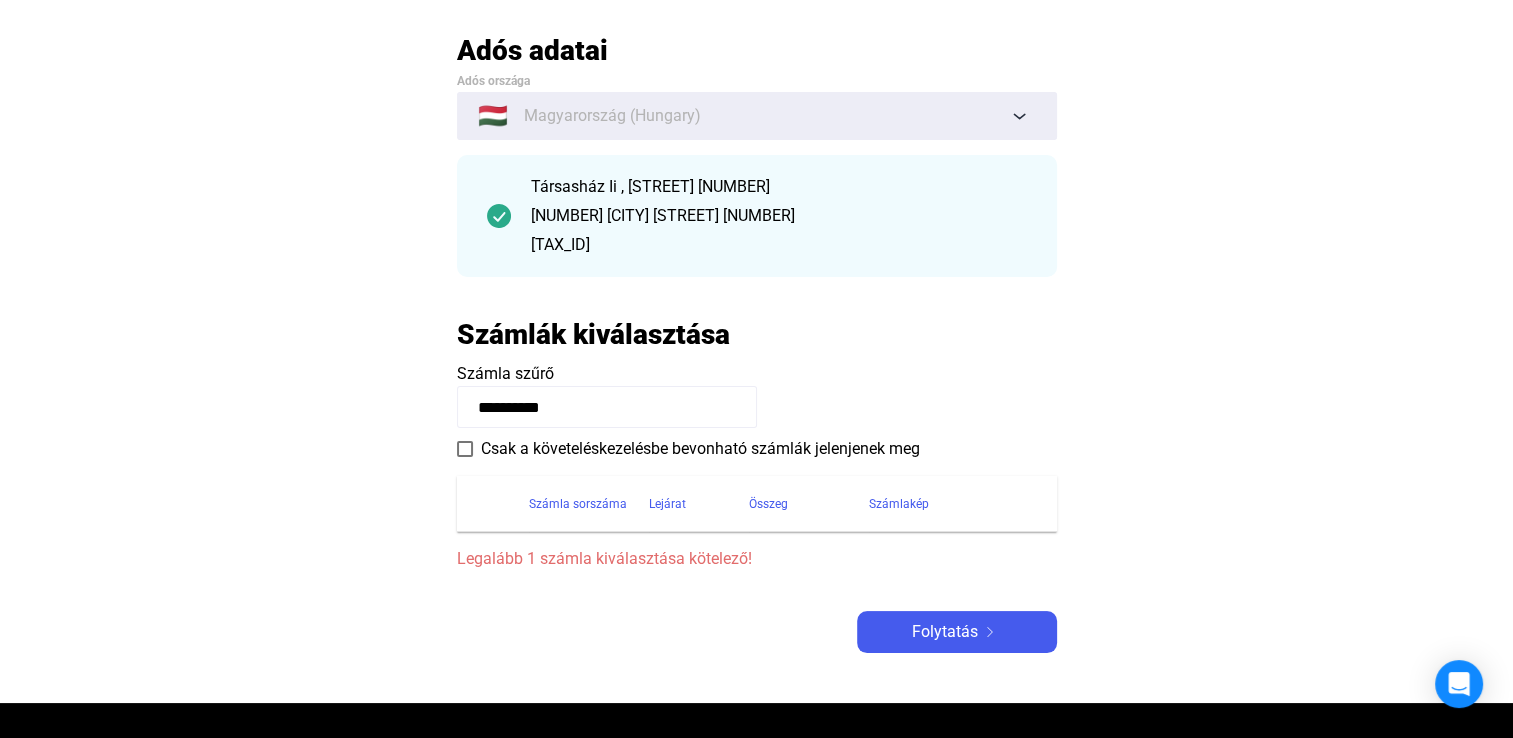click on "**********" at bounding box center (607, 407) 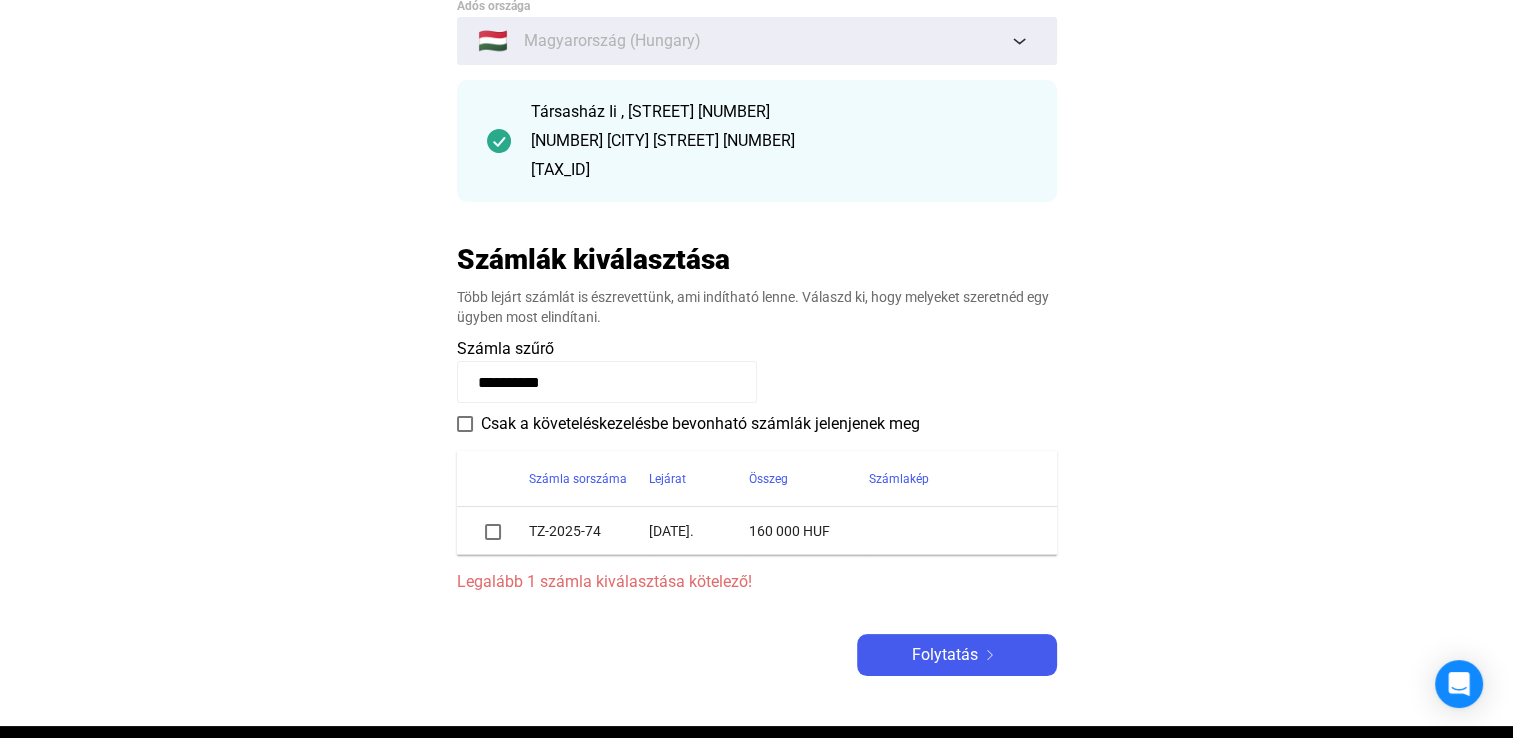 scroll, scrollTop: 0, scrollLeft: 0, axis: both 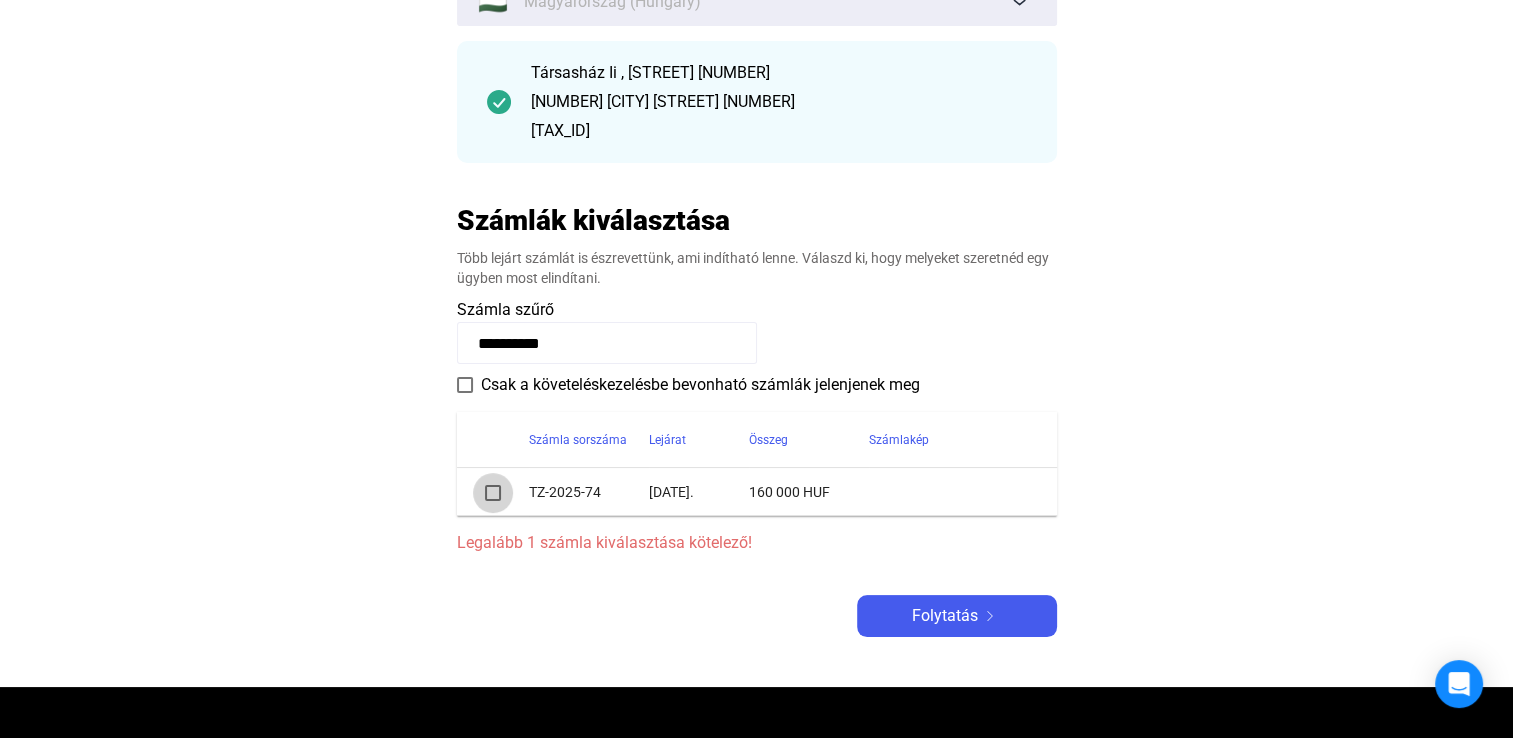 click at bounding box center (493, 493) 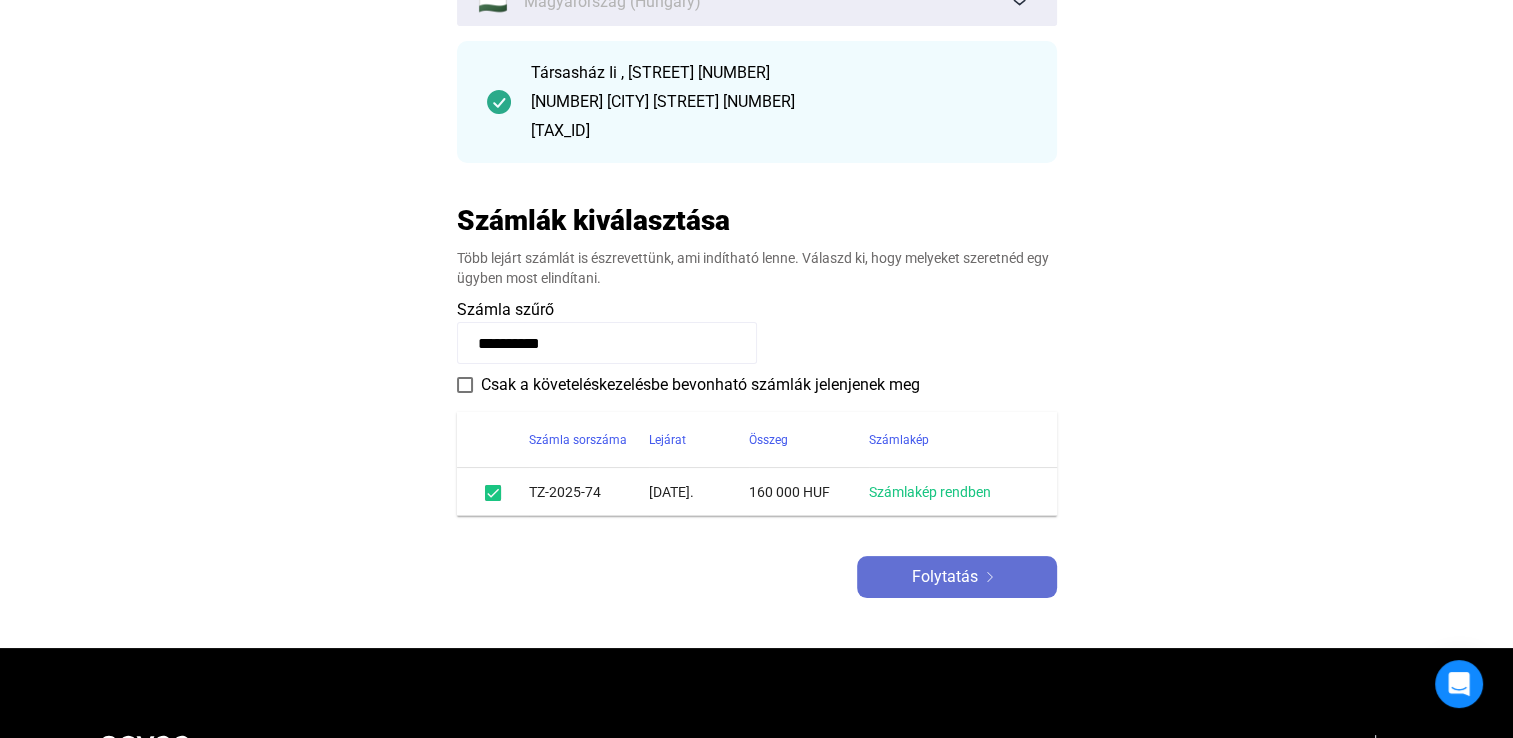 click on "Folytatás" at bounding box center [945, 577] 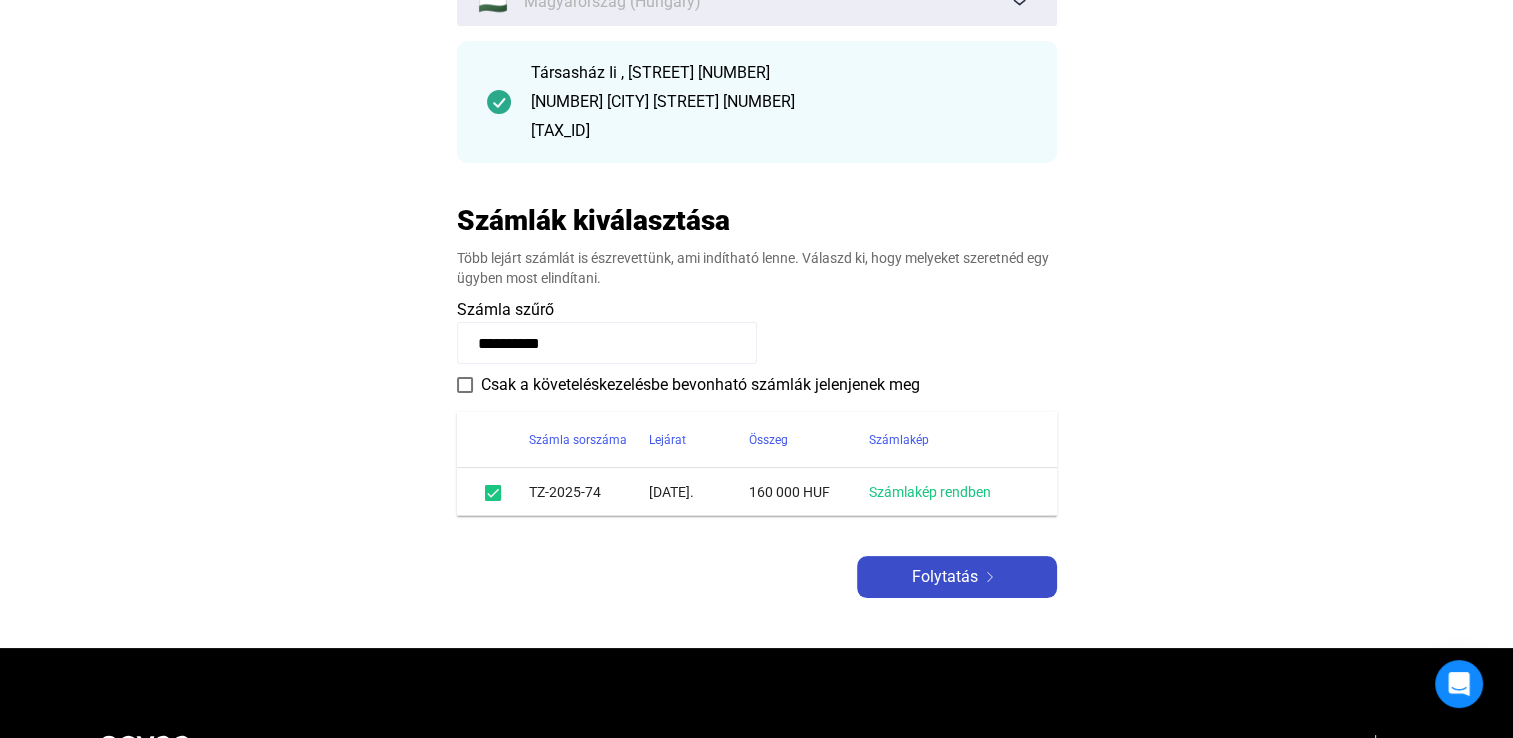 scroll, scrollTop: 0, scrollLeft: 0, axis: both 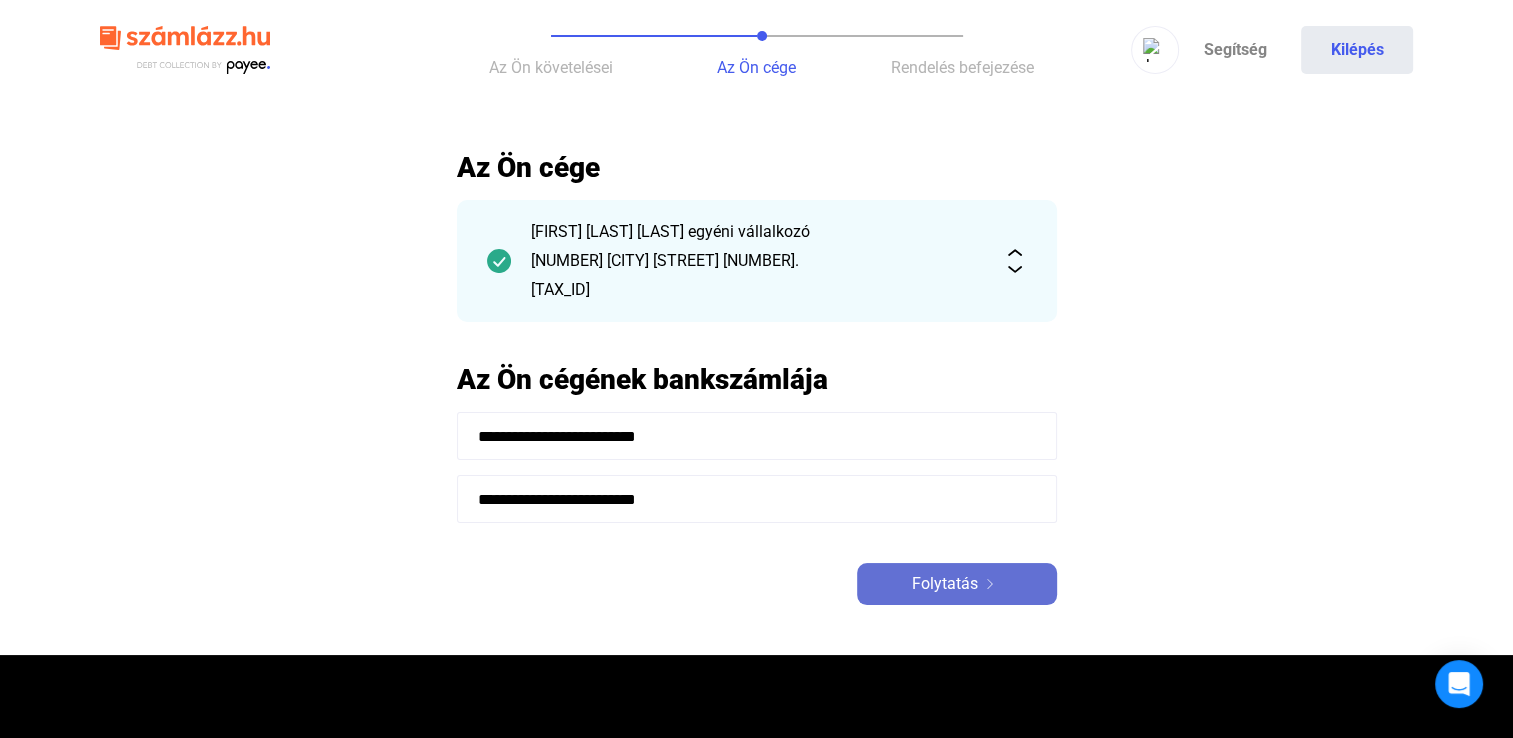click on "Folytatás" at bounding box center [945, 584] 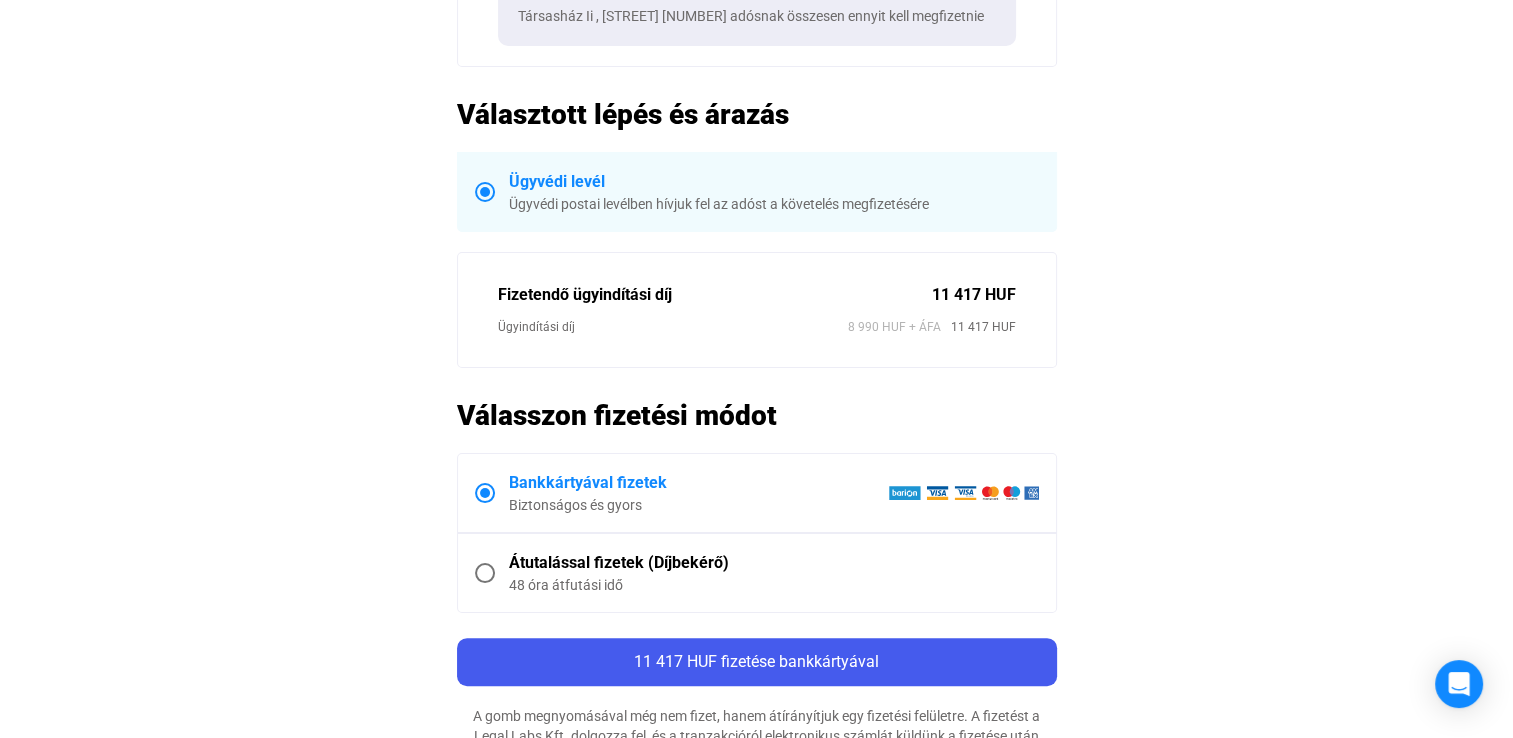 scroll, scrollTop: 0, scrollLeft: 0, axis: both 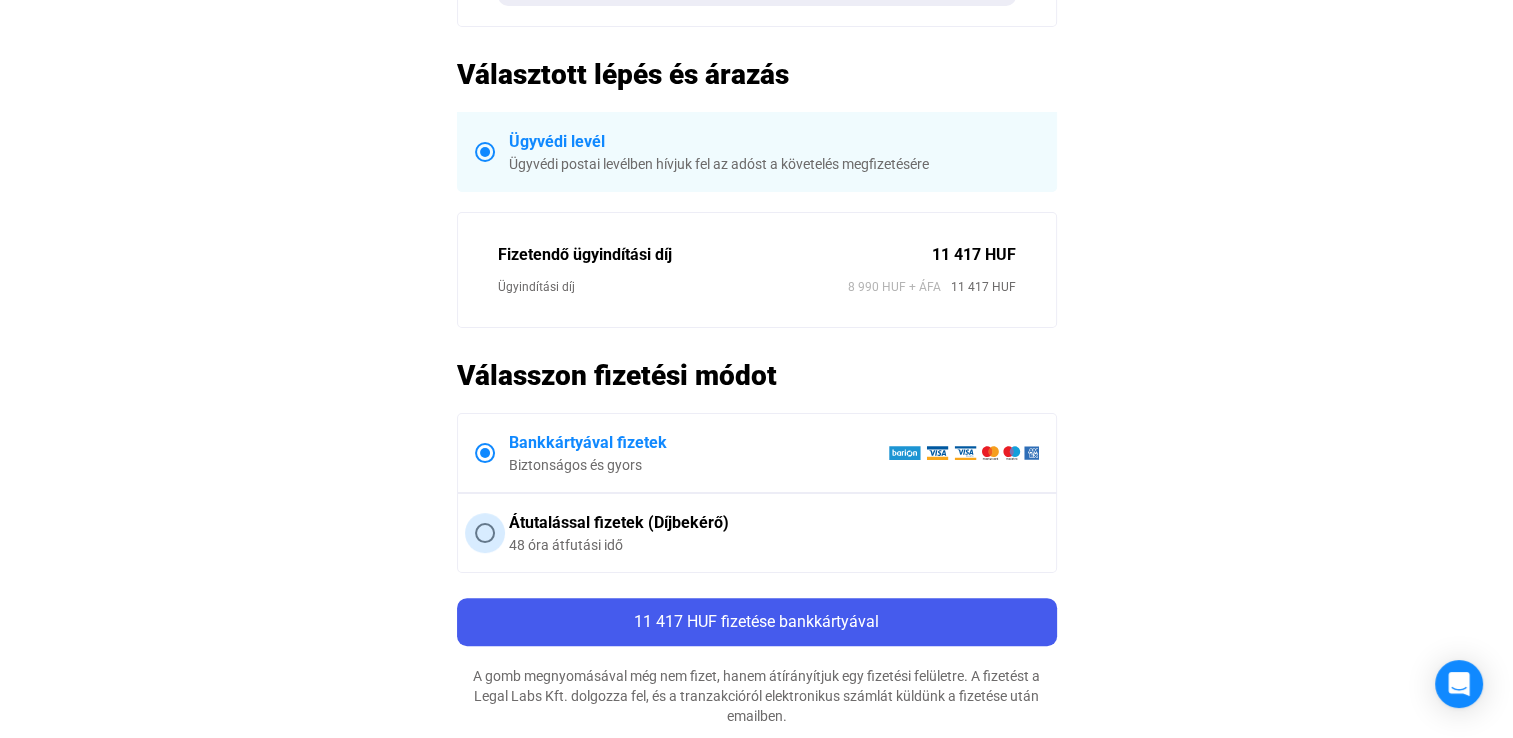 click at bounding box center (485, 533) 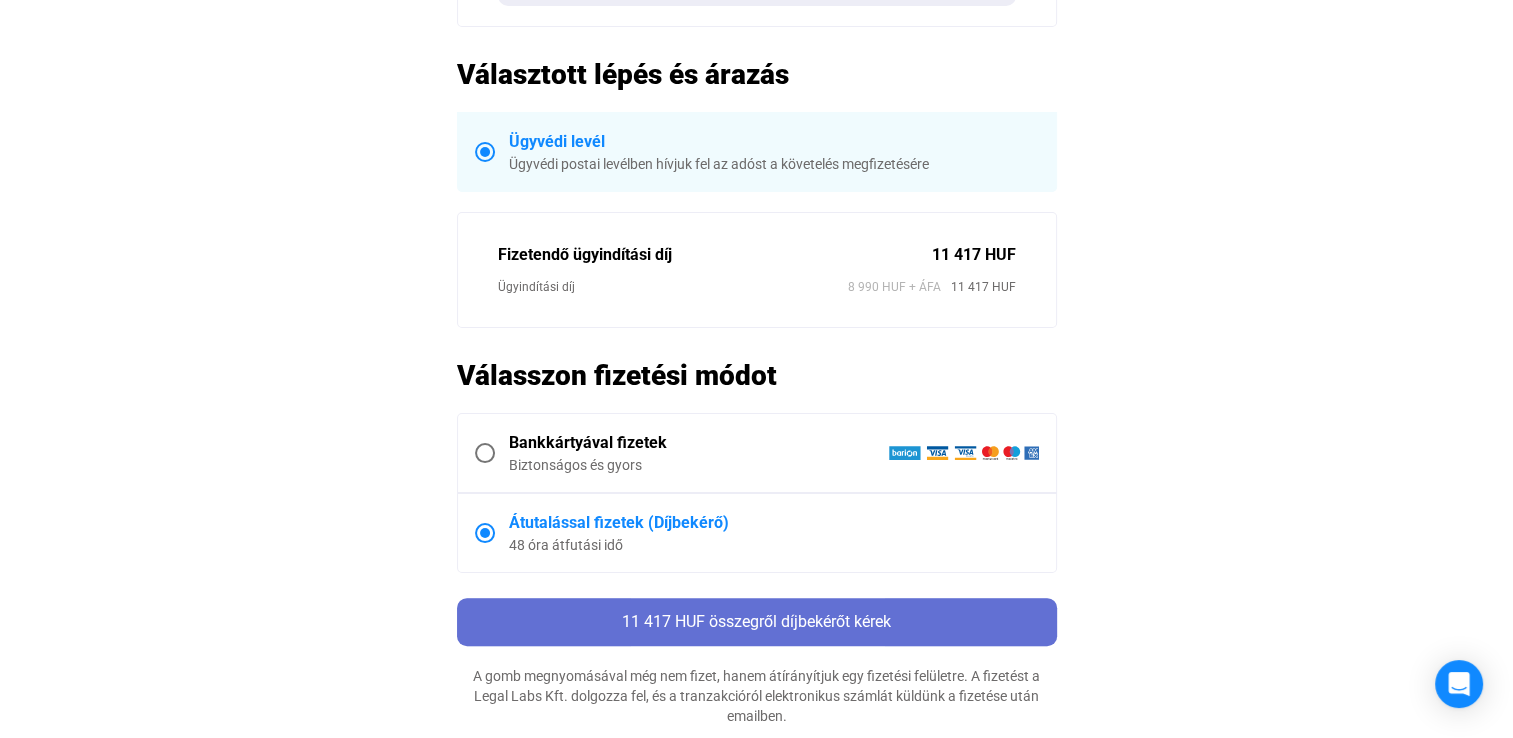 click on "11 417 HUF összegről díjbekérőt kérek" at bounding box center [756, 621] 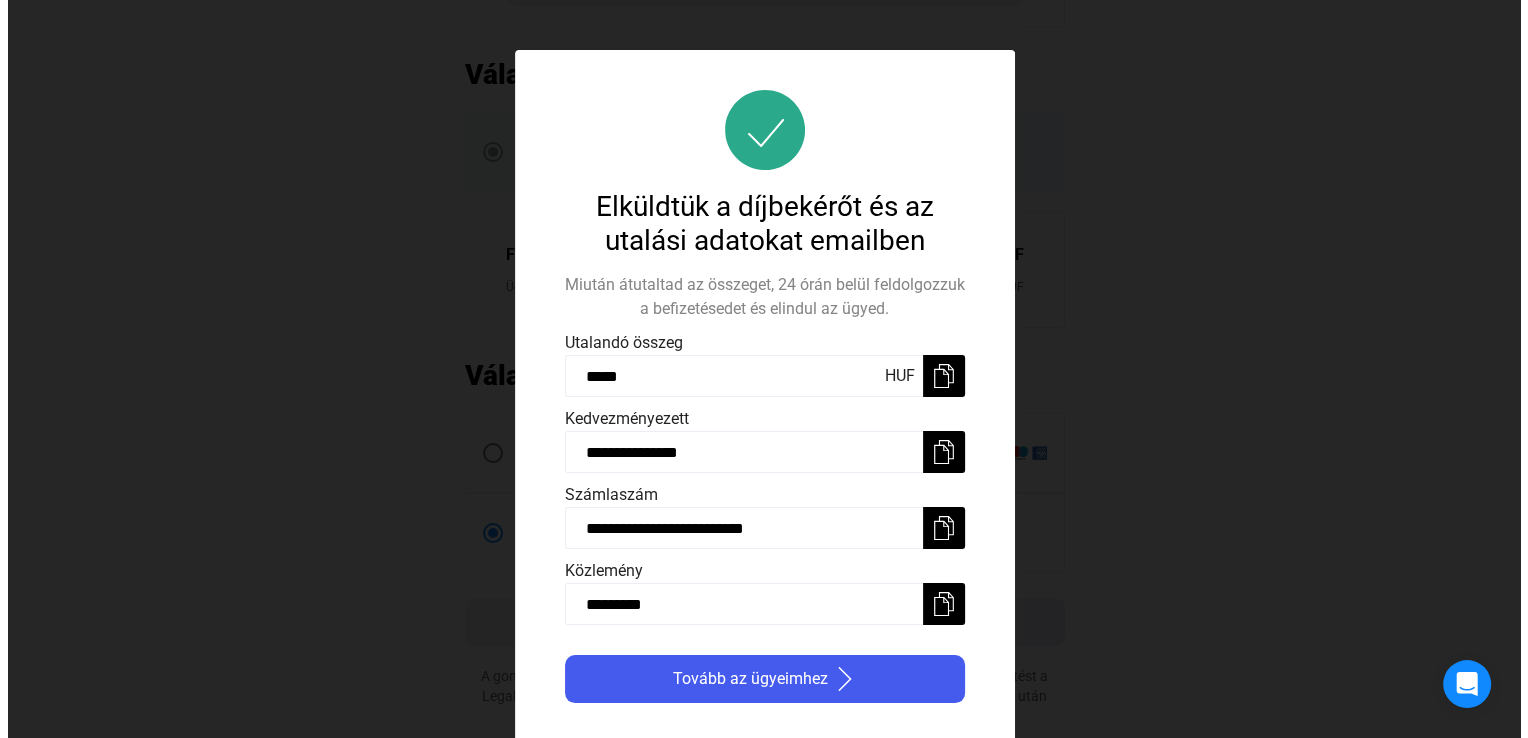 scroll, scrollTop: 0, scrollLeft: 0, axis: both 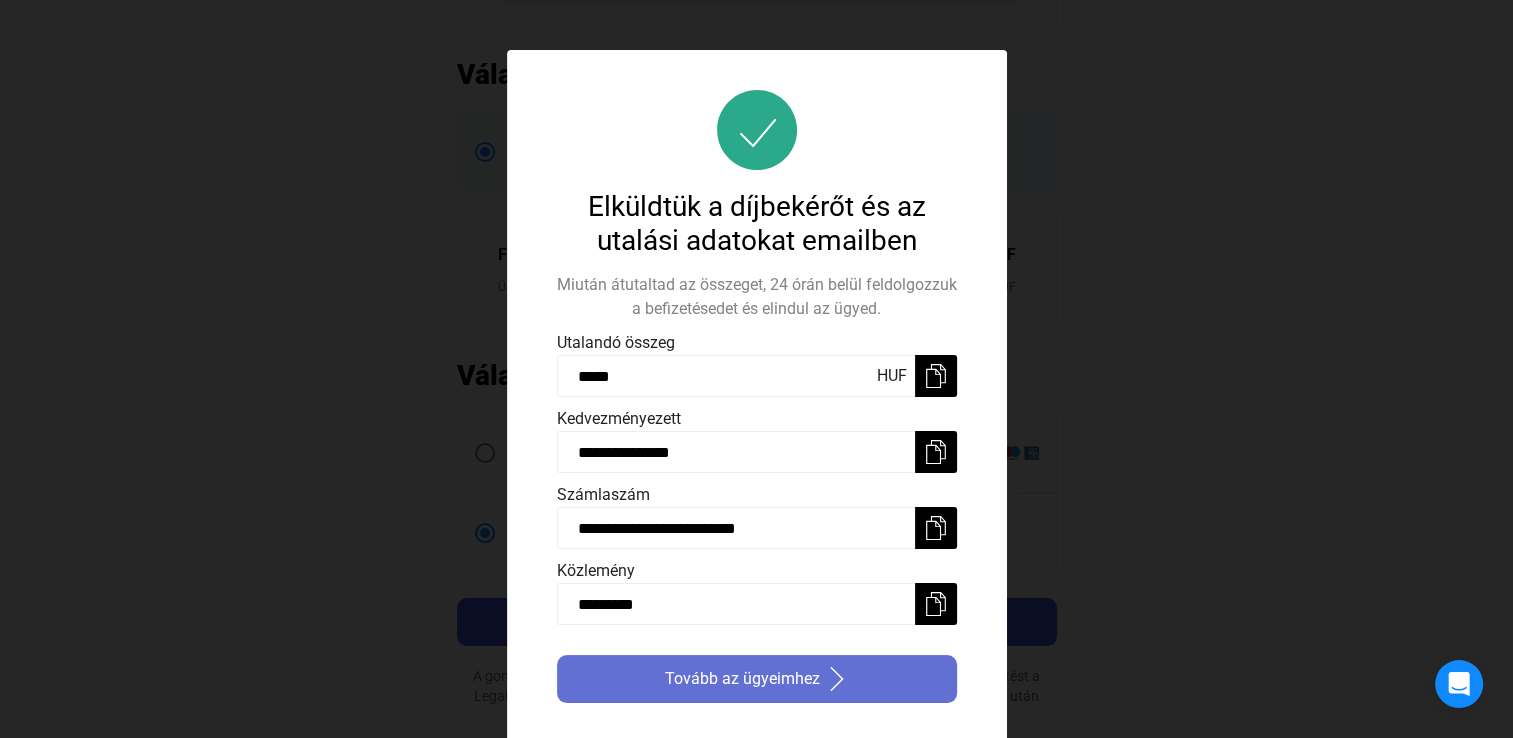 click on "Tovább az ügyeimhez" at bounding box center [757, 679] 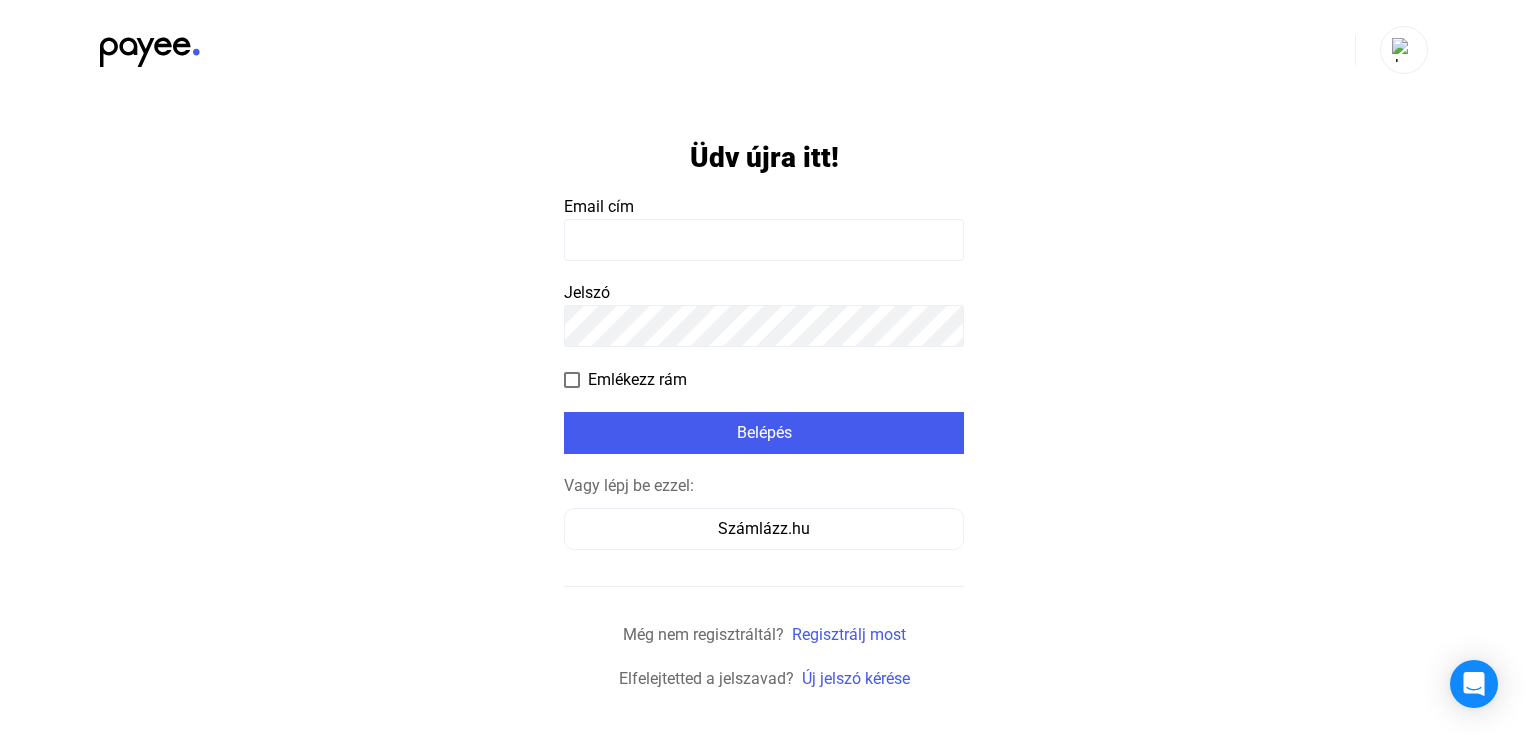 scroll, scrollTop: 0, scrollLeft: 0, axis: both 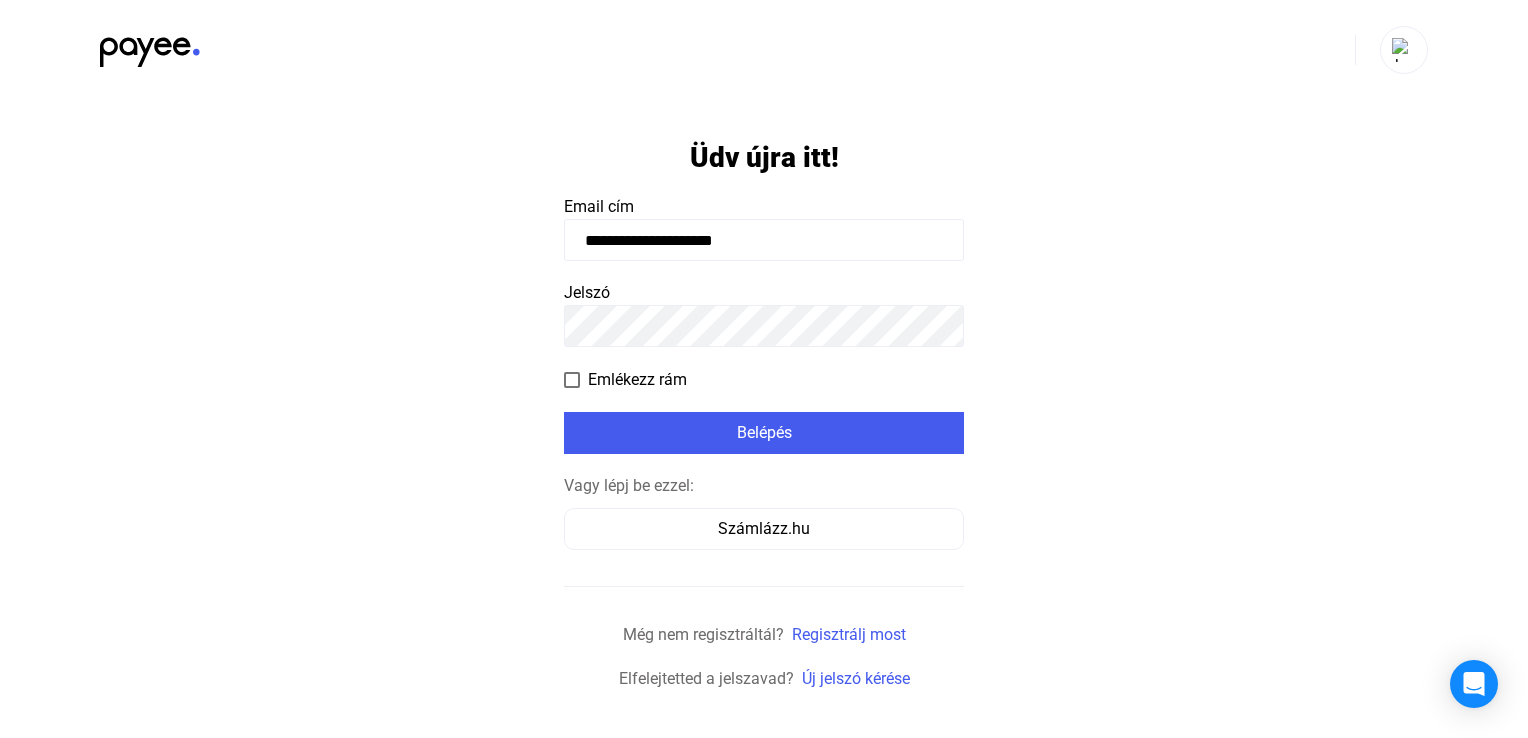 type on "**********" 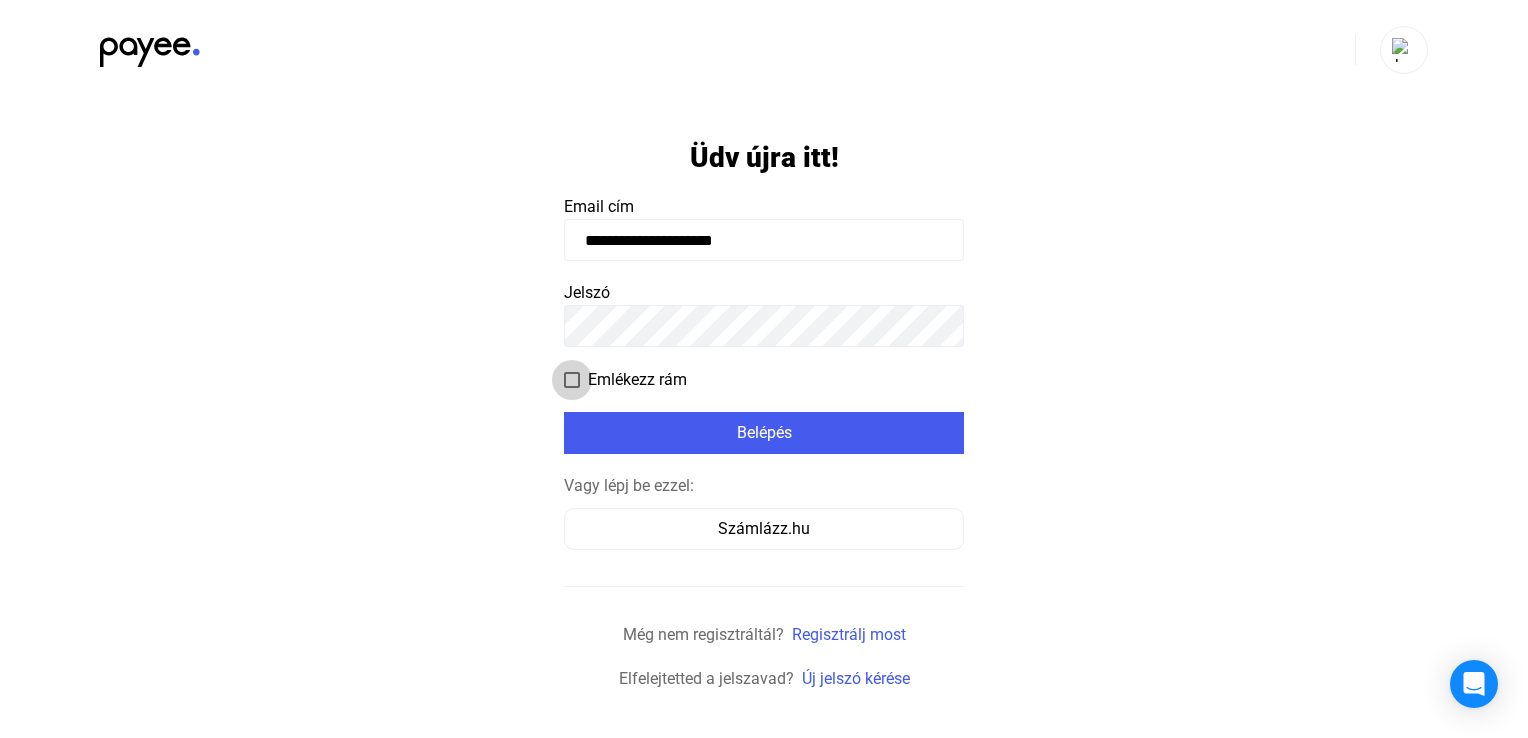 click on "Emlékezz rám" at bounding box center (625, 380) 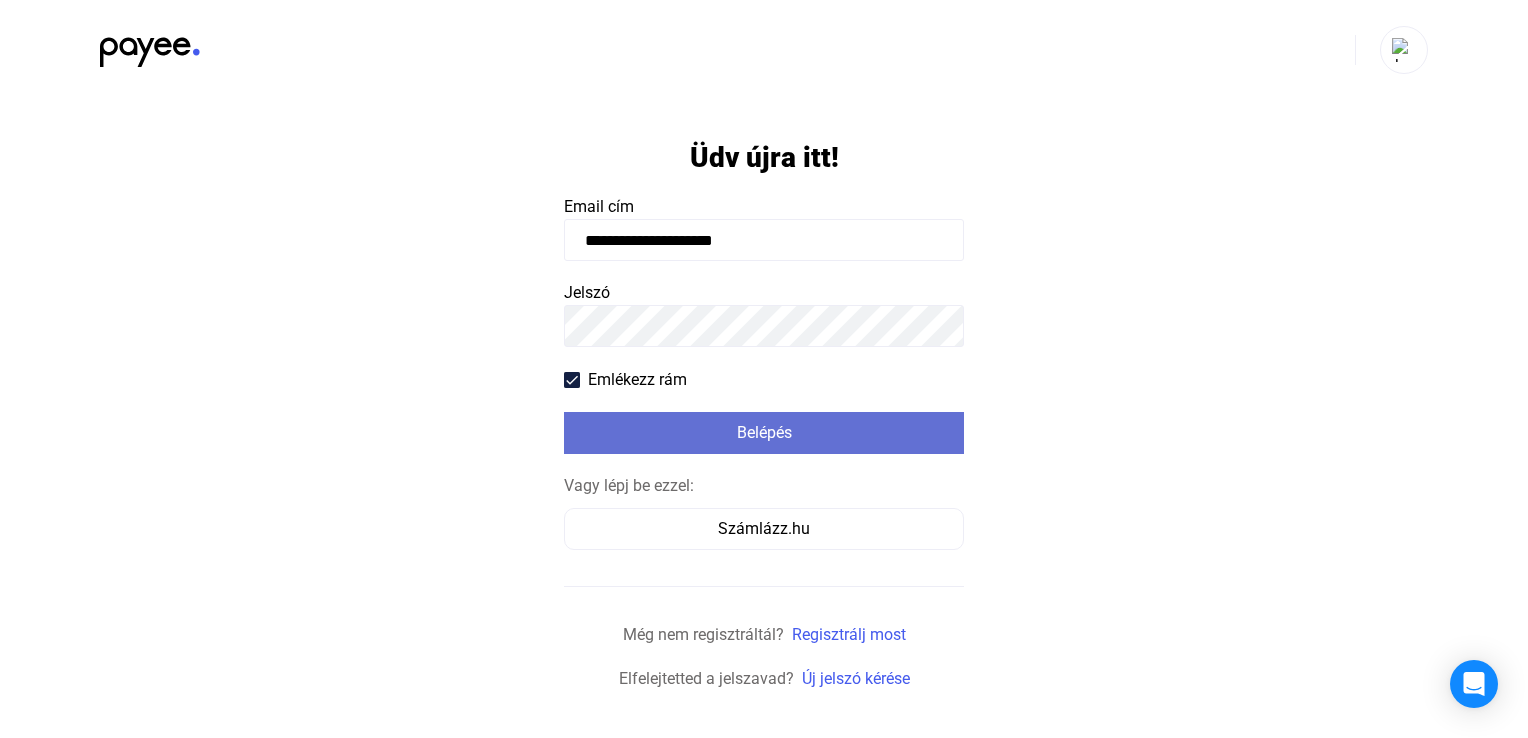 click on "Belépés" at bounding box center (764, 433) 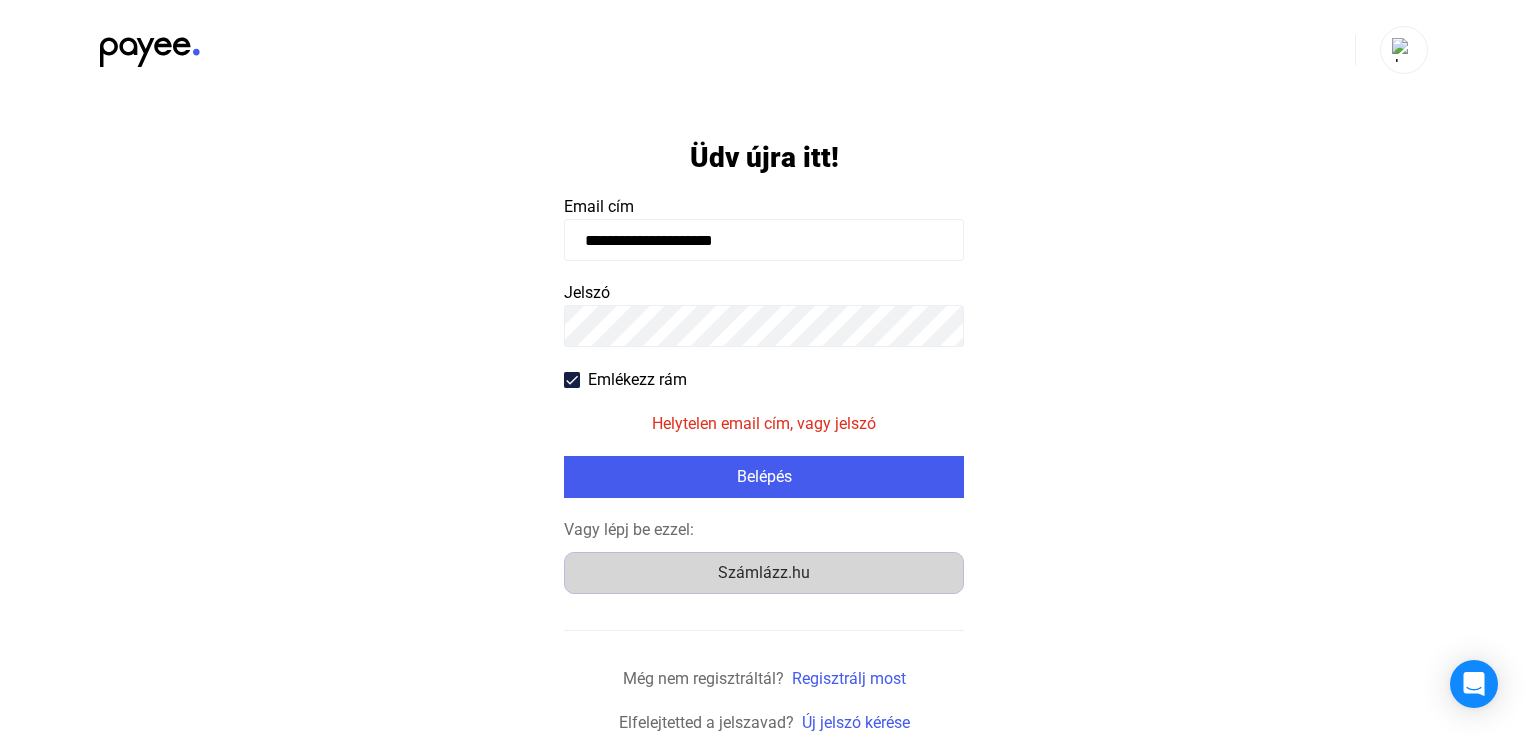 click on "Számlázz.hu" at bounding box center (764, 573) 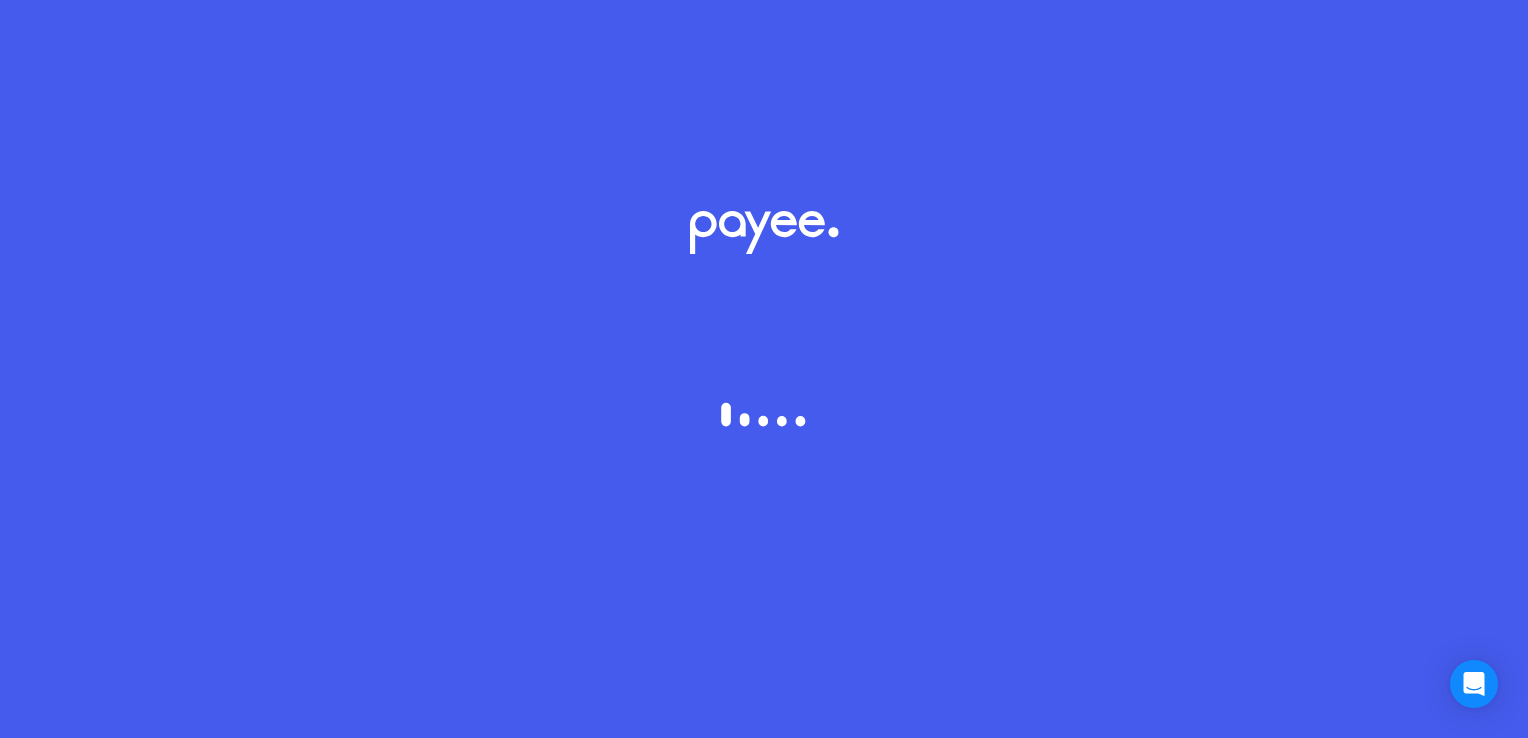 scroll, scrollTop: 0, scrollLeft: 0, axis: both 